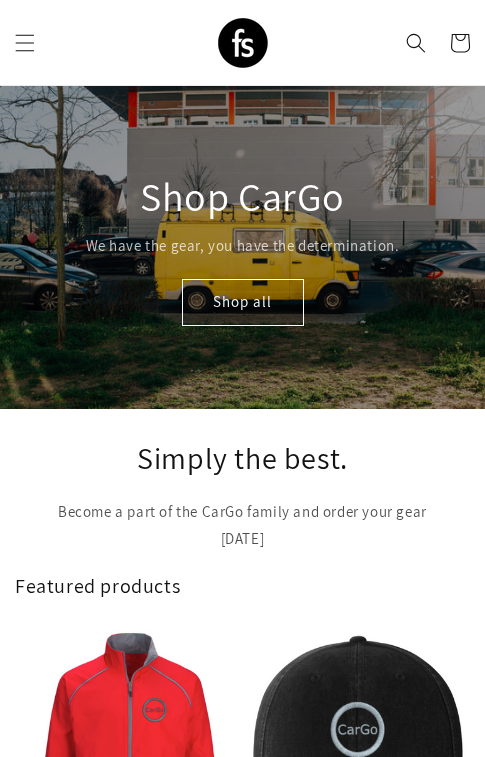 scroll, scrollTop: 0, scrollLeft: 0, axis: both 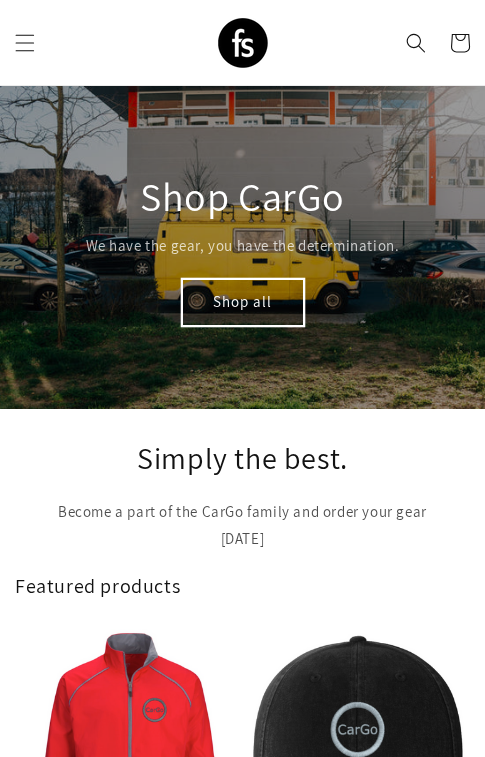 click on "Shop all" at bounding box center [243, 302] 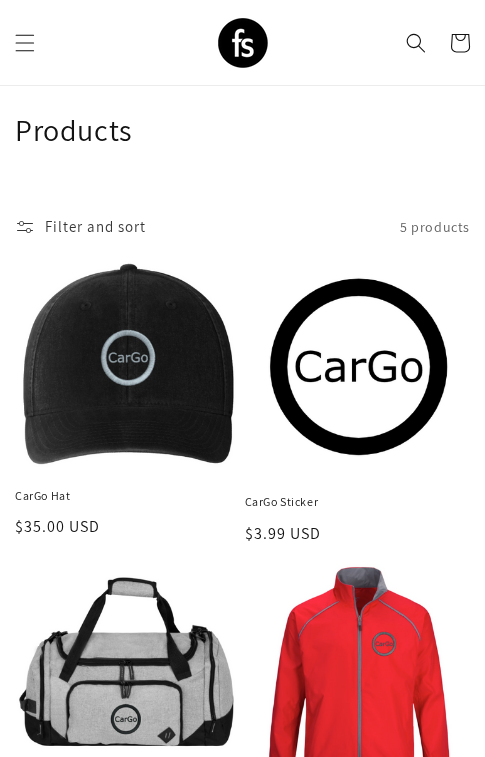 scroll, scrollTop: 29, scrollLeft: 0, axis: vertical 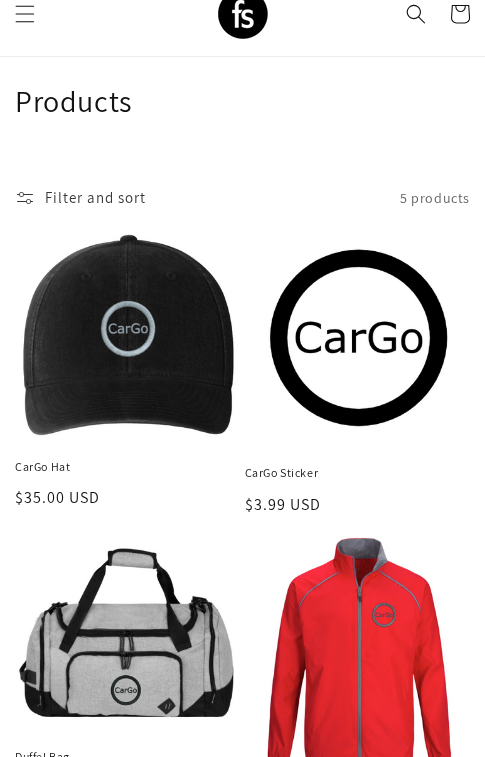 click on "CarGo Sticker" at bounding box center (358, 473) 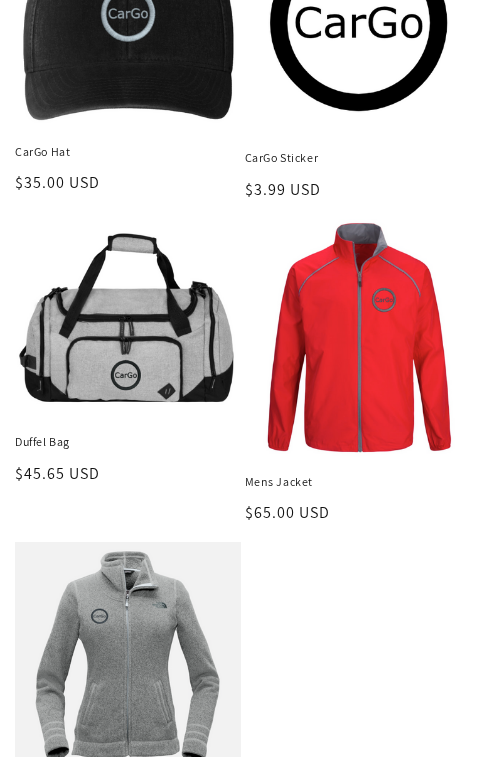 click on "Mens Jacket" at bounding box center [358, 482] 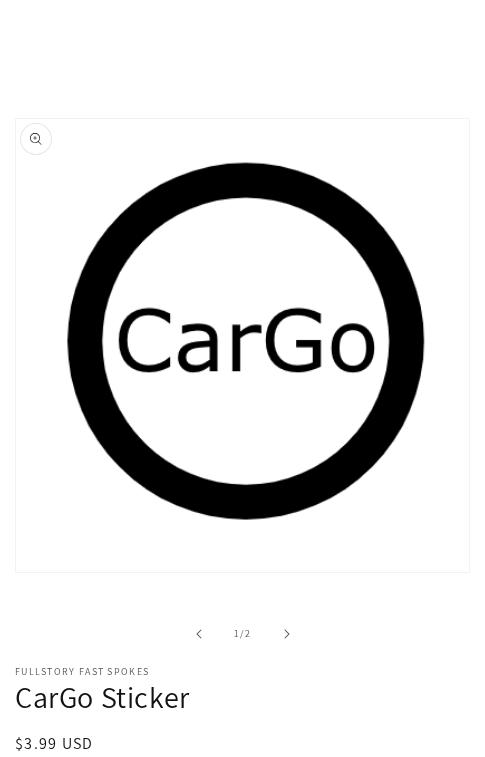 scroll, scrollTop: 163, scrollLeft: 0, axis: vertical 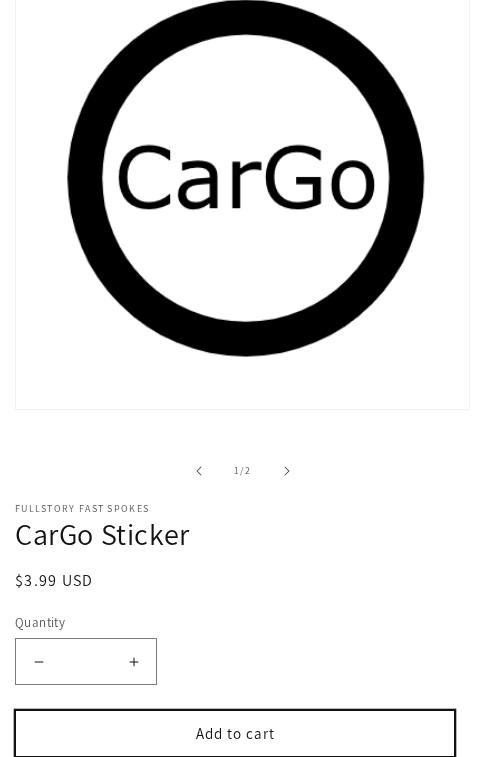 click on "Add to cart" at bounding box center [235, 733] 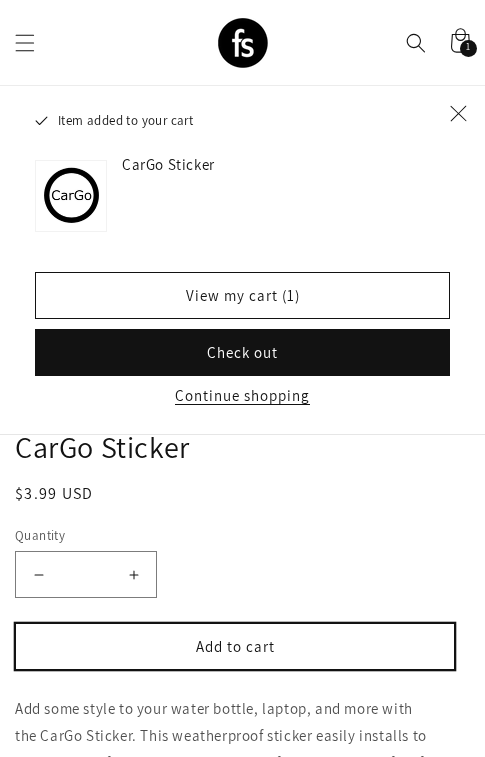scroll, scrollTop: 163, scrollLeft: 0, axis: vertical 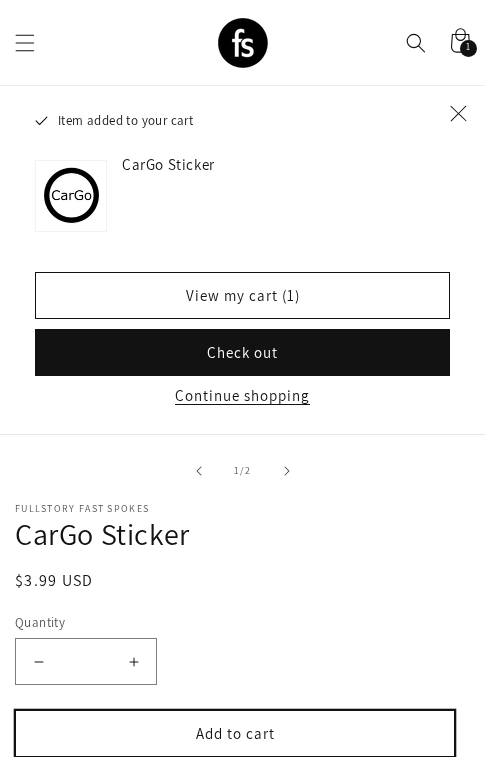 click on "Add to cart" at bounding box center [235, 733] 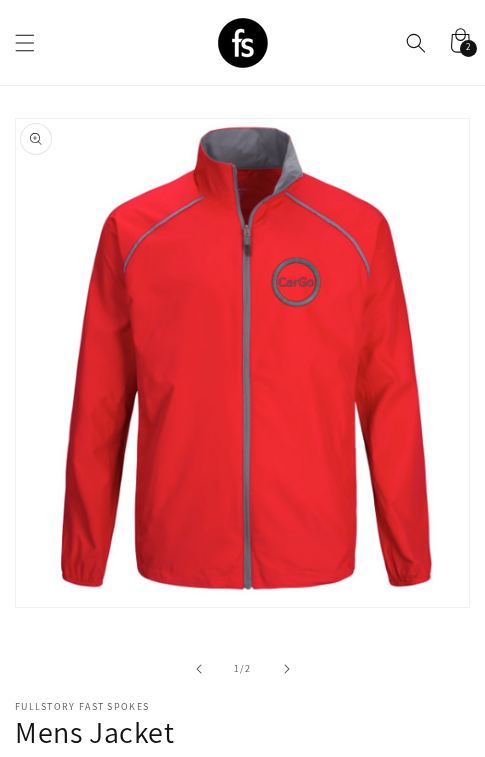 scroll, scrollTop: 208, scrollLeft: 0, axis: vertical 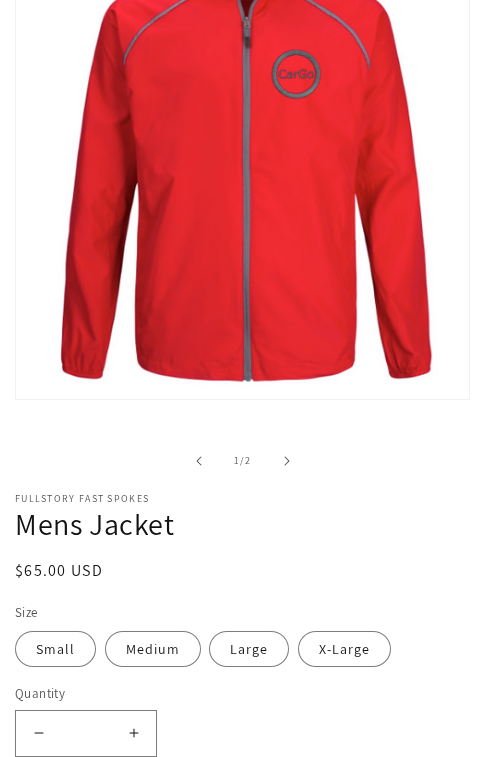 click on "Increase quantity for Mens Jacket" at bounding box center [133, 733] 